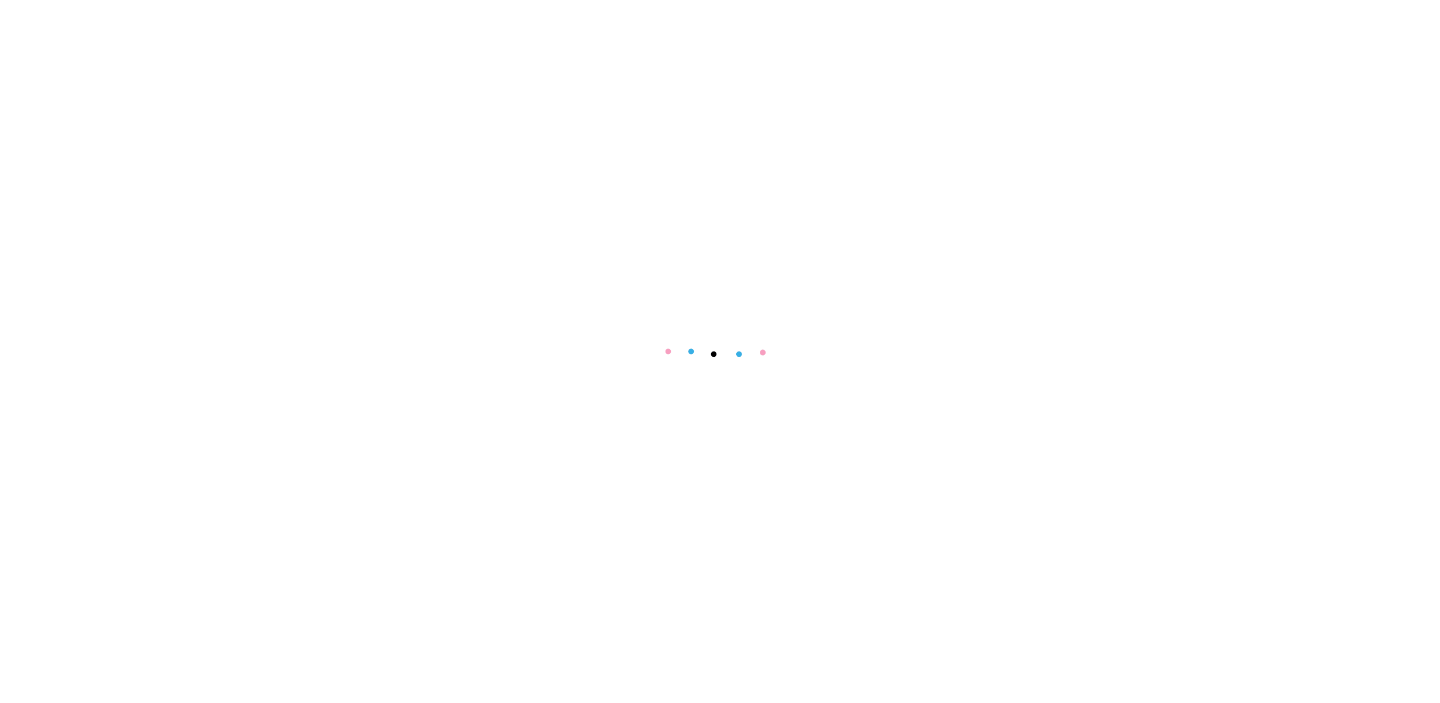 scroll, scrollTop: 0, scrollLeft: 0, axis: both 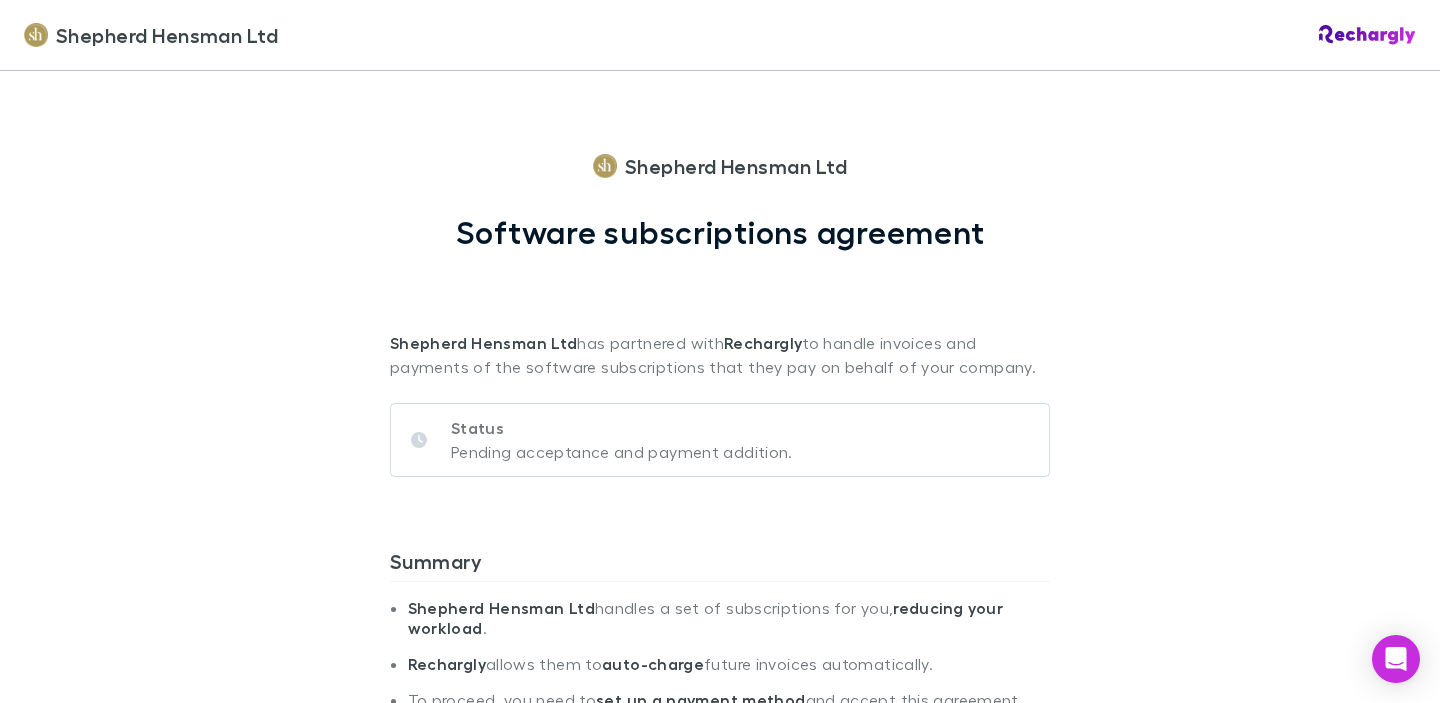 click on "Shepherd Hensman Ltd Shepherd Hensman Ltd Software subscriptions agreement Shepherd Hensman Ltd  has partnered with  Rechargly  to handle invoices and payments of the software subscriptions that they pay on behalf of your company. Status Pending acceptance and payment addition. Summary Shepherd Hensman Ltd  handles a set of subscriptions for you,  reducing your workload . Rechargly  allows them to  auto-charge  future invoices automatically. To proceed, you need to  set up a payment method  and accept this agreement. Services Software subscription services . The software suite subscription gives you access to a curated selection of accounting and productivity tools . Customer [CUSTOMER] Billing Monthly Vendors Xero Category Cloud Software Invoice details Customer [CUSTOMER] Invoice Number [INVOICE_NUMBER] Invoice Date [DATE] Amount Due [AMOUNT]   [CURRENCY_CODE] Status Scheduled Description   &   Date Amount   Xero - GST Cashbook Price Plan [DATE] [AMOUNT] Sub Total [AMOUNT] Tax Total  (GST 15%) )" at bounding box center [720, 351] 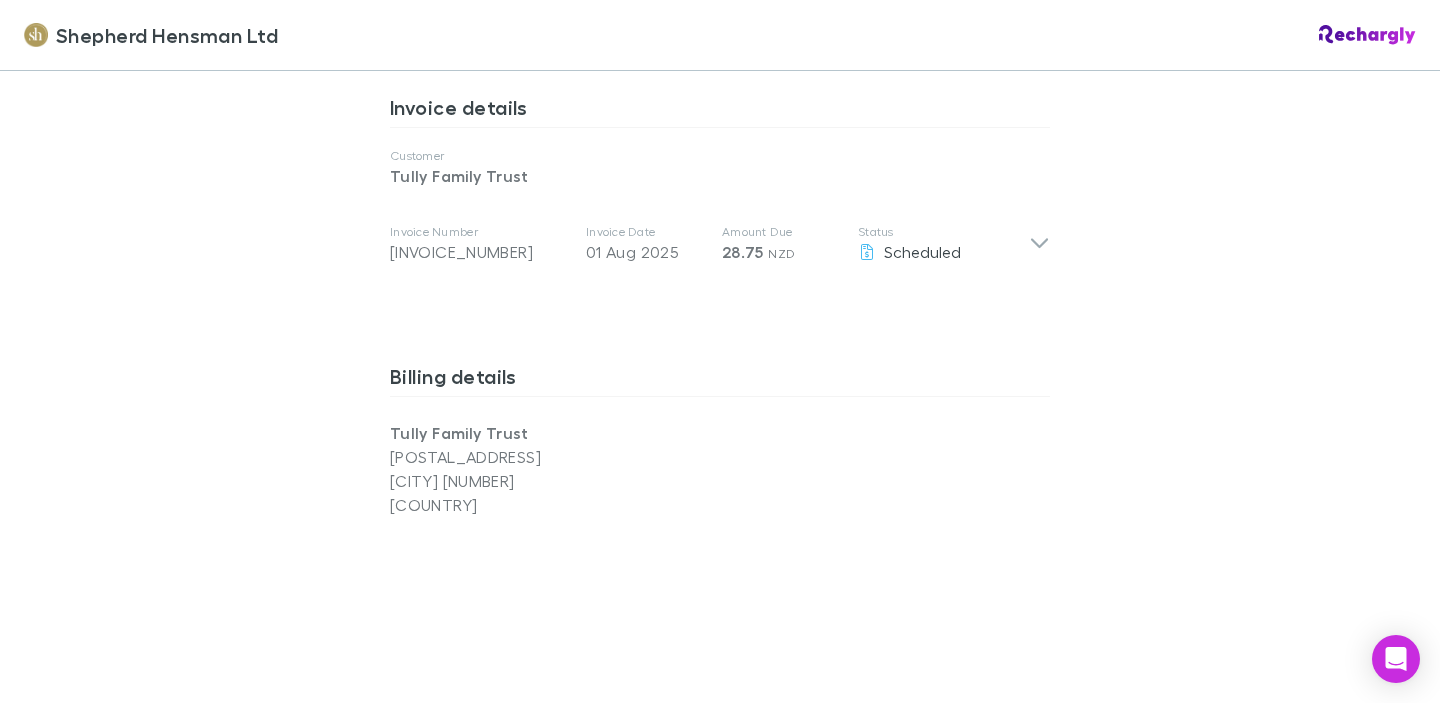 scroll, scrollTop: 1120, scrollLeft: 0, axis: vertical 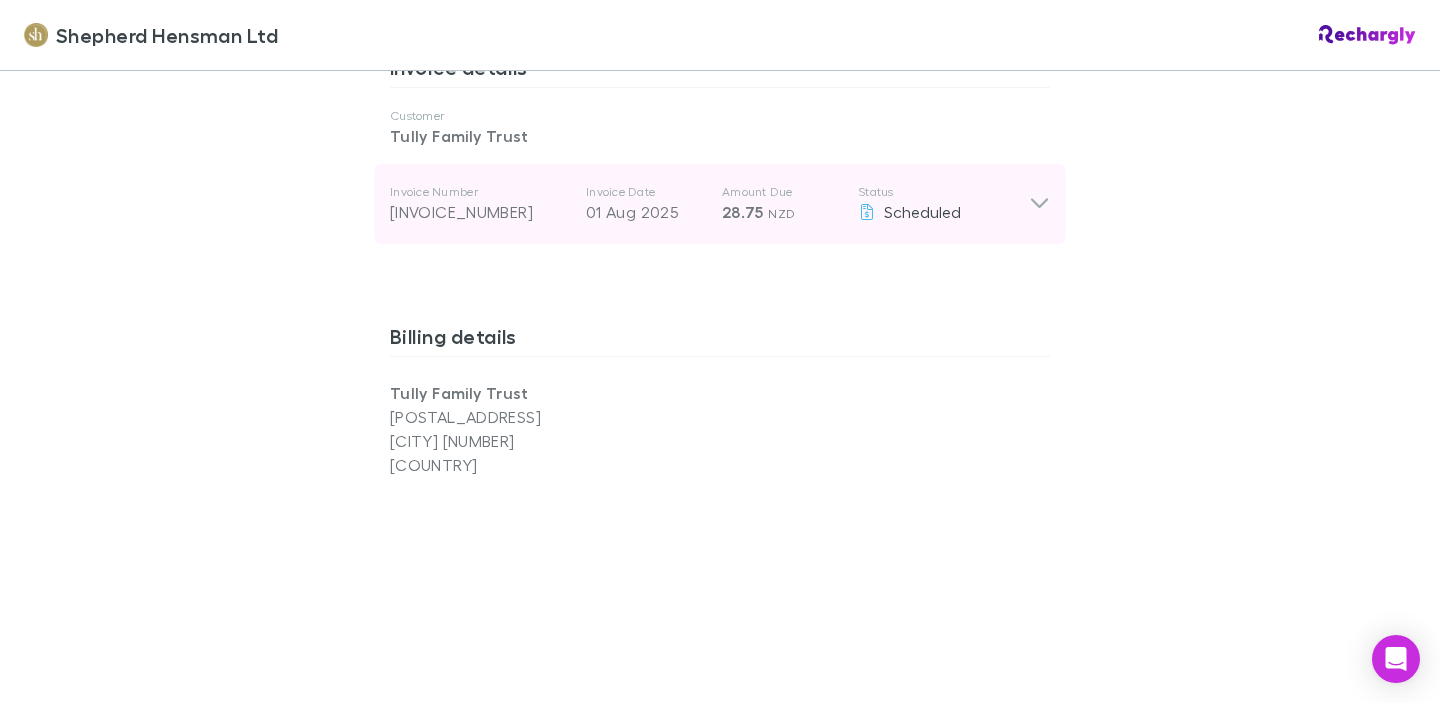 click at bounding box center [1039, 204] 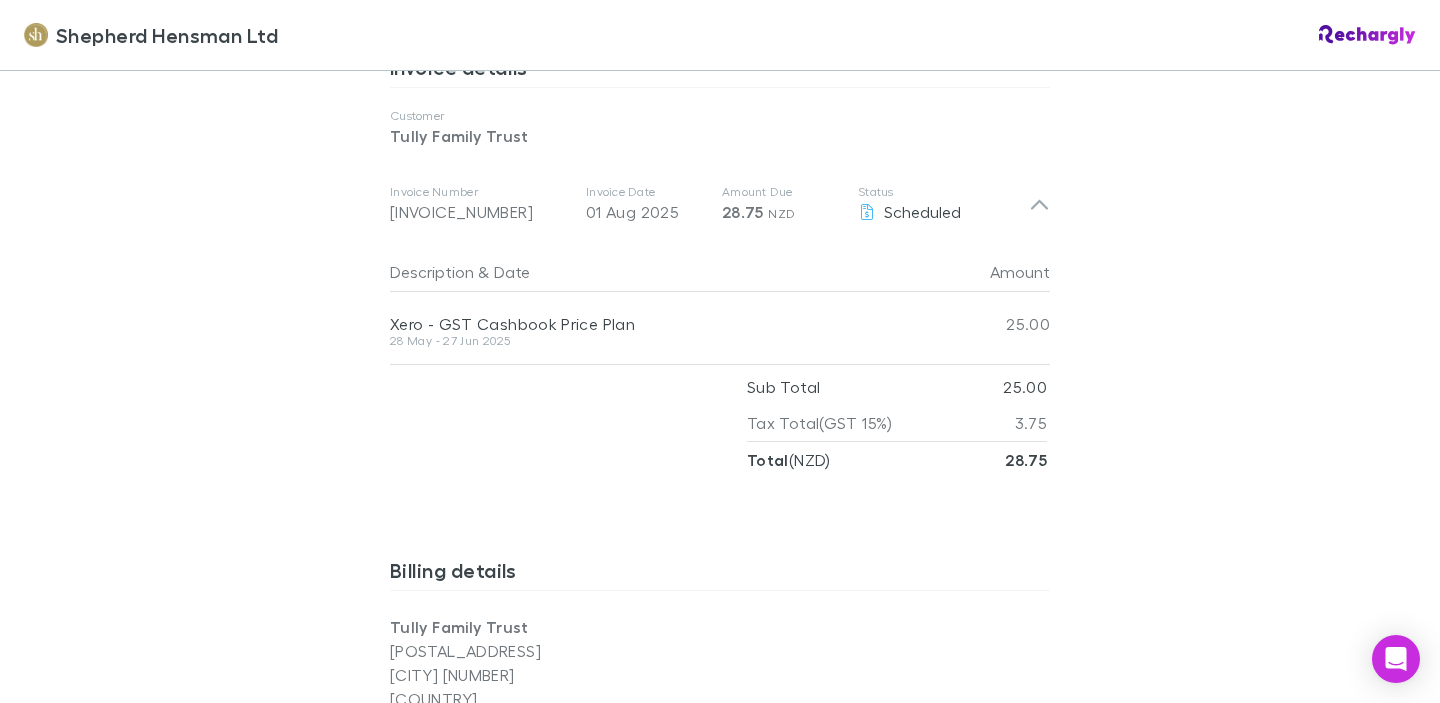 click on "Shepherd Hensman Ltd Shepherd Hensman Ltd Software subscriptions agreement Shepherd Hensman Ltd  has partnered with  Rechargly  to handle invoices and payments of the software subscriptions that they pay on behalf of your company. Status Pending acceptance and payment addition. Summary Shepherd Hensman Ltd  handles a set of subscriptions for you,  reducing your workload . Rechargly  allows them to  auto-charge  future invoices automatically. To proceed, you need to  set up a payment method  and accept this agreement. Services Software subscription services . The software suite subscription gives you access to a curated selection of accounting and productivity tools . Customer [CUSTOMER] Billing Monthly Vendors Xero Category Cloud Software Invoice details Customer [CUSTOMER] Invoice Number [INVOICE_NUMBER] Invoice Date [DATE] Amount Due [AMOUNT]   [CURRENCY_CODE] Status Scheduled Description   &   Date Amount   Xero - GST Cashbook Price Plan [DATE] [AMOUNT] Sub Total [AMOUNT] Tax Total  (GST 15%) )" at bounding box center (720, 351) 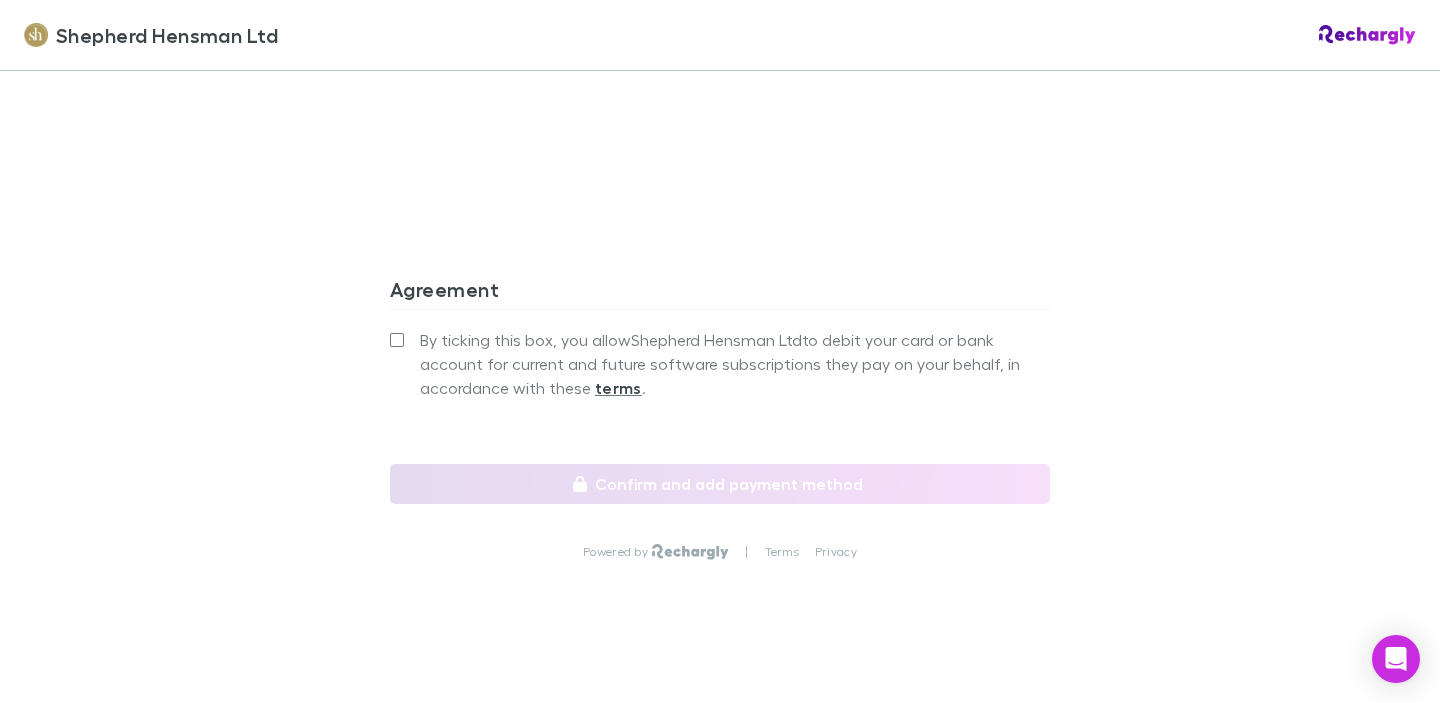 scroll, scrollTop: 2136, scrollLeft: 0, axis: vertical 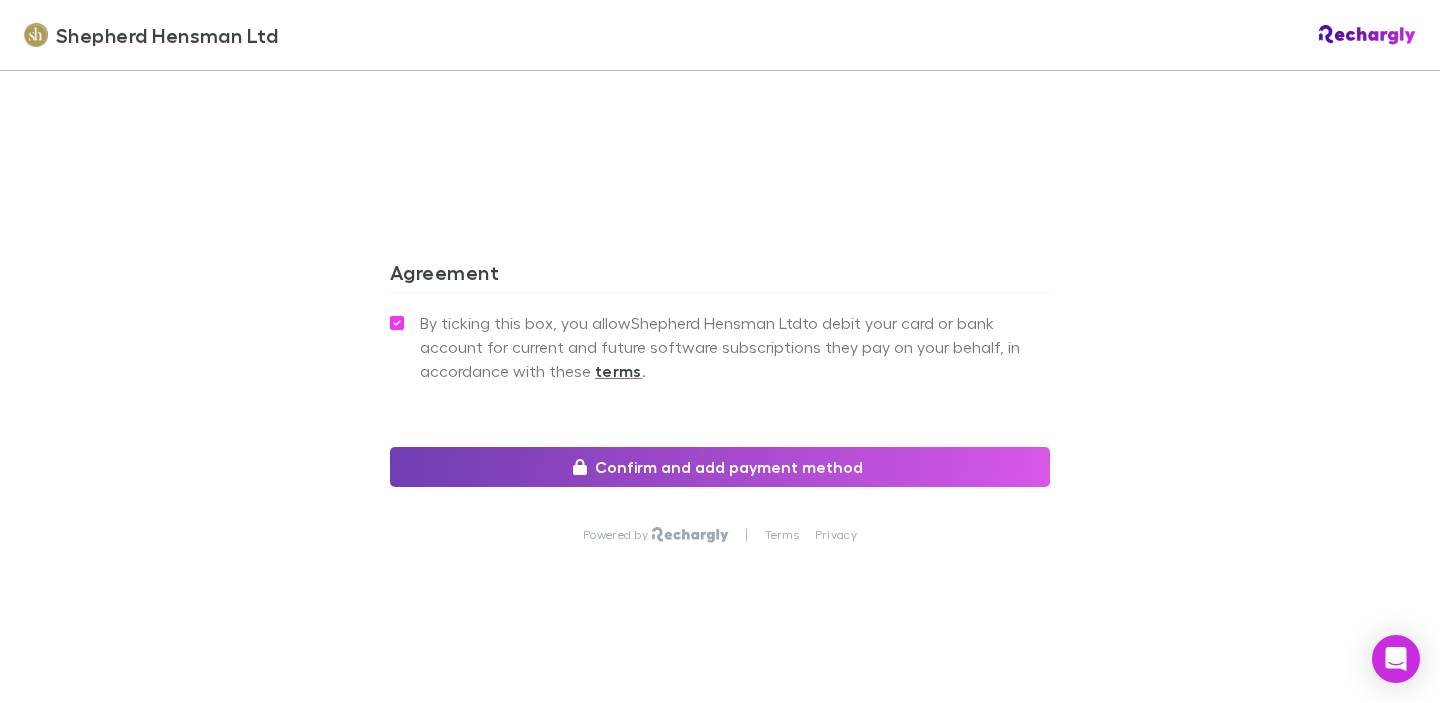 click on "Confirm and add payment method" at bounding box center (720, 467) 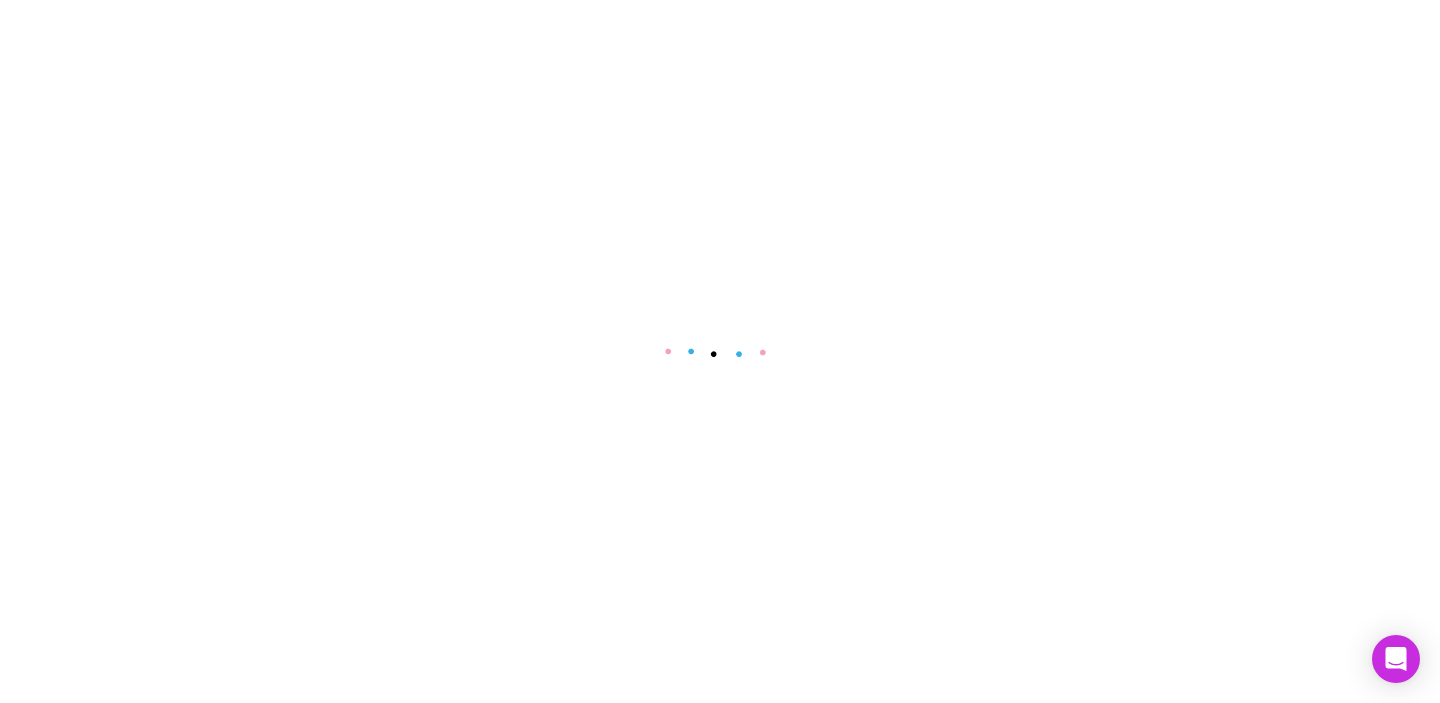 scroll, scrollTop: 0, scrollLeft: 0, axis: both 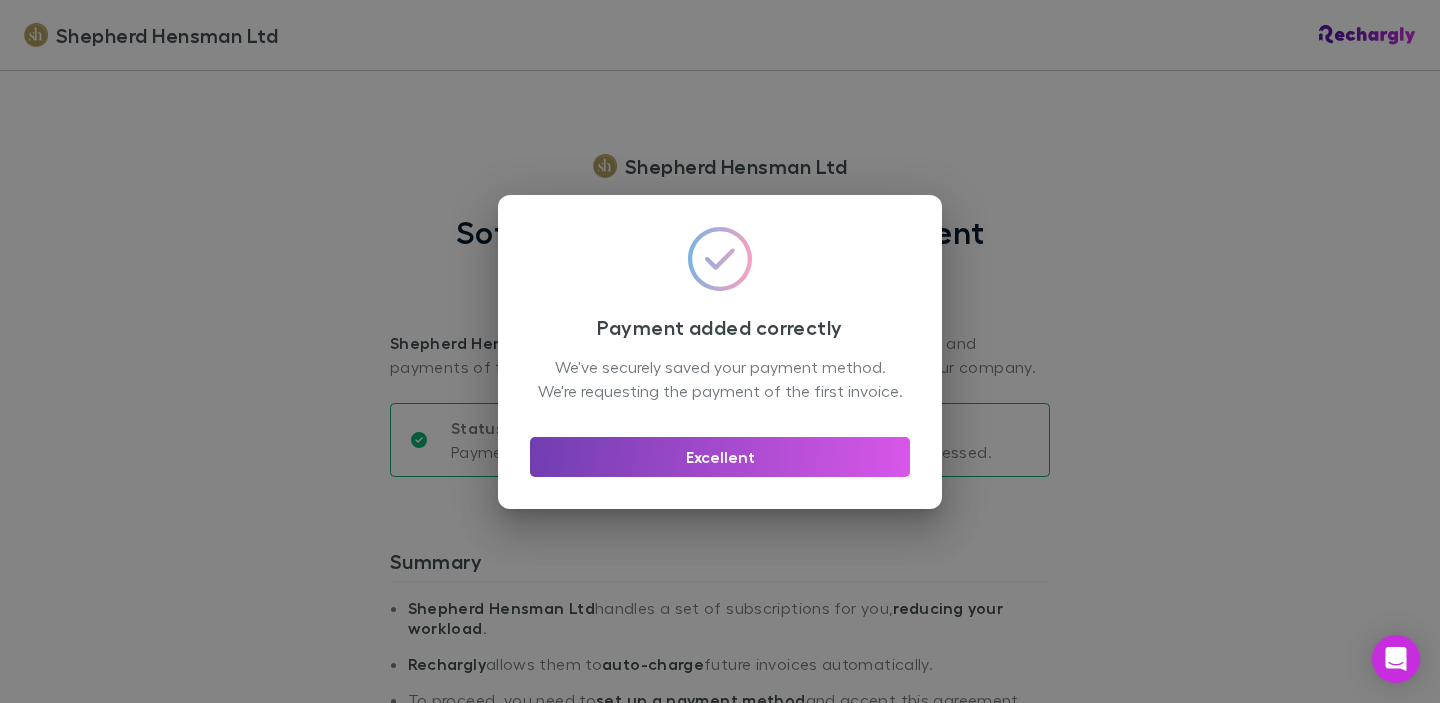 click on "Excellent" at bounding box center [720, 457] 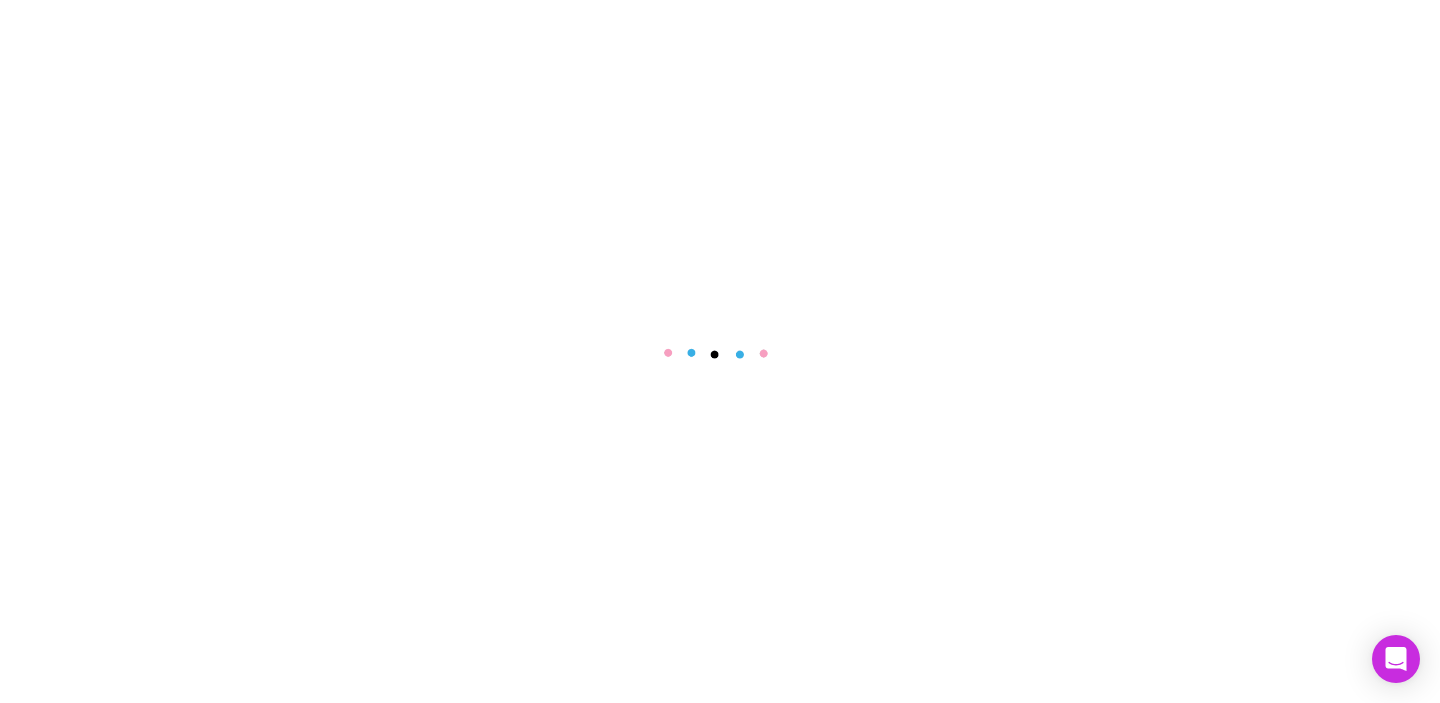 scroll, scrollTop: 0, scrollLeft: 0, axis: both 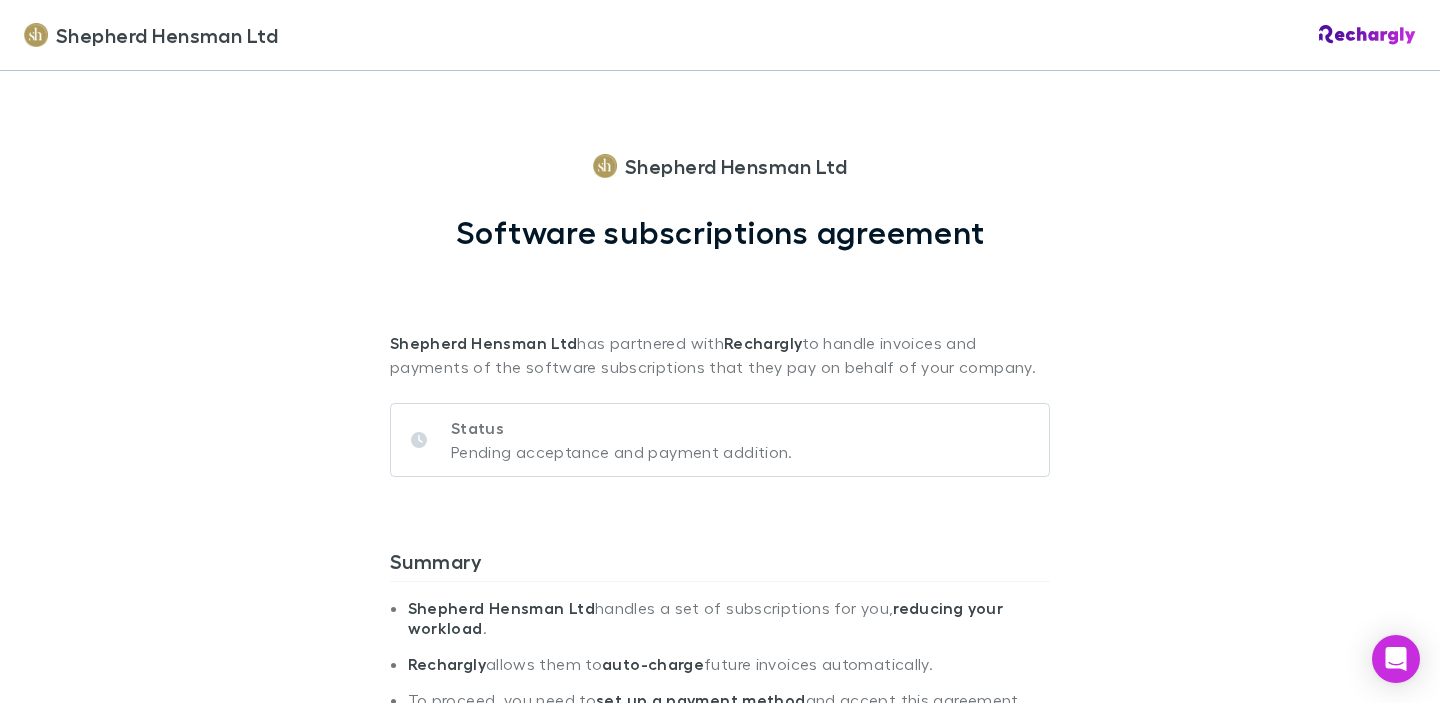 click on "Shepherd Hensman Ltd Shepherd Hensman Ltd Software subscriptions agreement Shepherd Hensman Ltd  has partnered with  Rechargly  to handle invoices and payments of the software subscriptions that they pay on behalf of your company. Status Pending acceptance and payment addition. Summary Shepherd Hensman Ltd  handles a set of subscriptions for you,  reducing your workload . Rechargly  allows them to  auto-charge  future invoices automatically. To proceed, you need to  set up a payment method  and accept this agreement. Services Software subscription services . The software suite subscription gives you access to a curated selection of accounting and productivity tools . Customer Will Tully Dingo Diggers Limited Billing Monthly Vendors Xero Category Cloud Software Invoice details Customer Will Tully Dingo Diggers Limited Invoice Number UJAEXWO4-DRAFT Invoice Date 01 Aug 2025 Amount Due 86.25   NZD Status Scheduled Description   &   Date Amount   Xero - Grow 28 May - 27 Jun 2025 75.00 Sub Total 75.00 Tax Total   (" at bounding box center (720, 351) 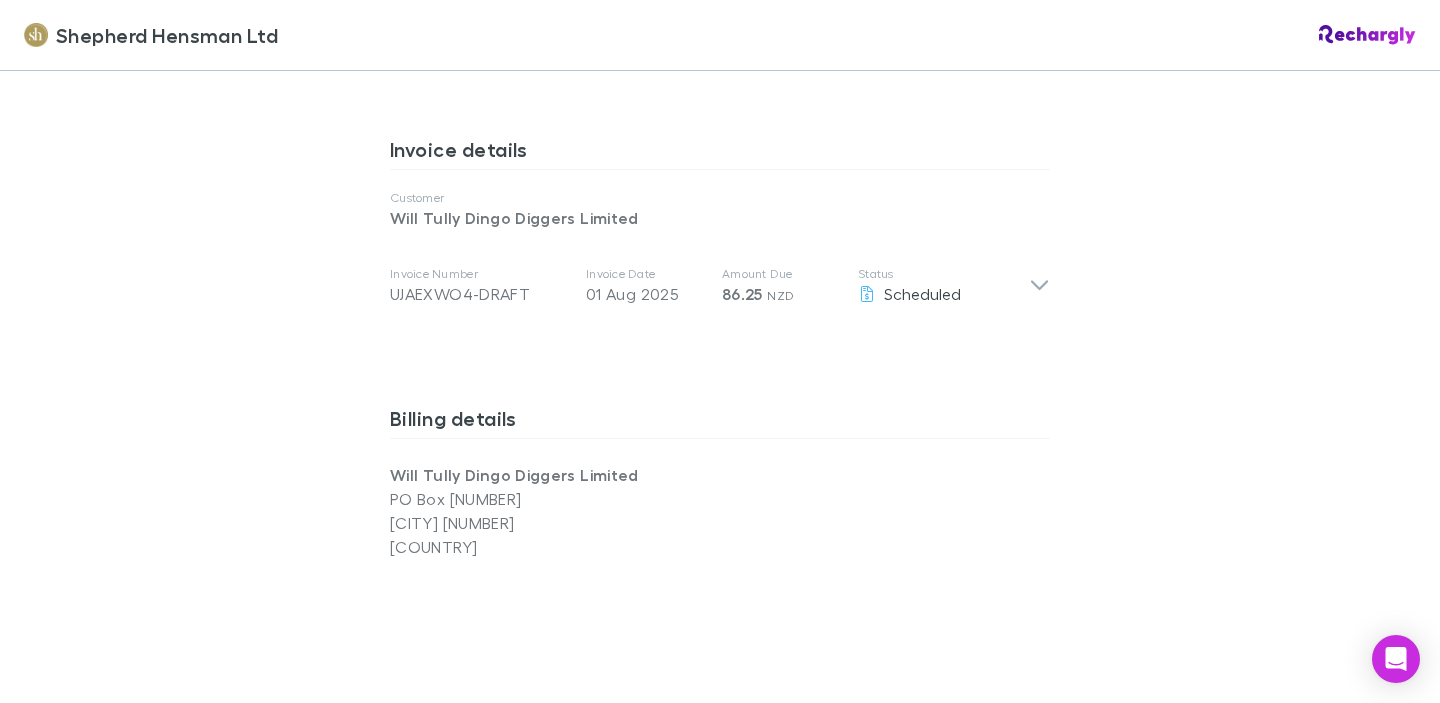 scroll, scrollTop: 1040, scrollLeft: 0, axis: vertical 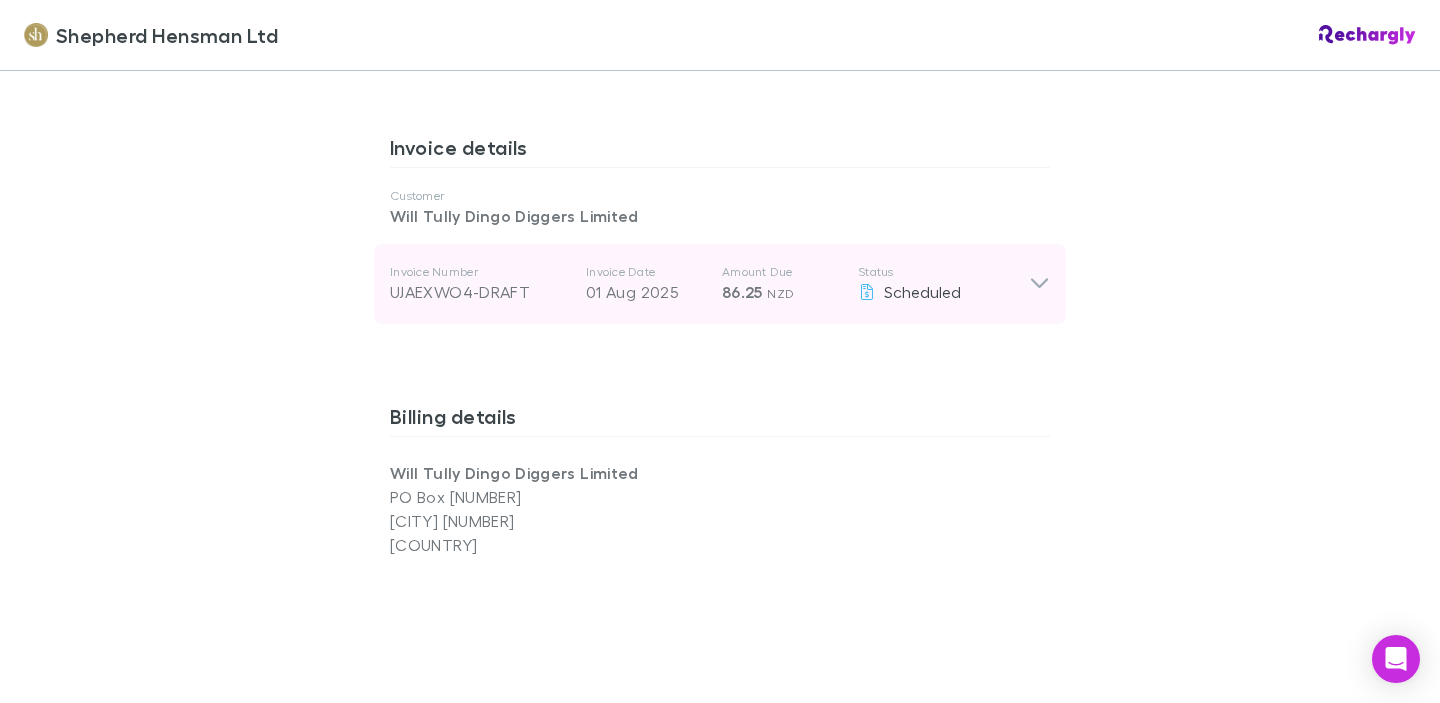 click at bounding box center [1039, 284] 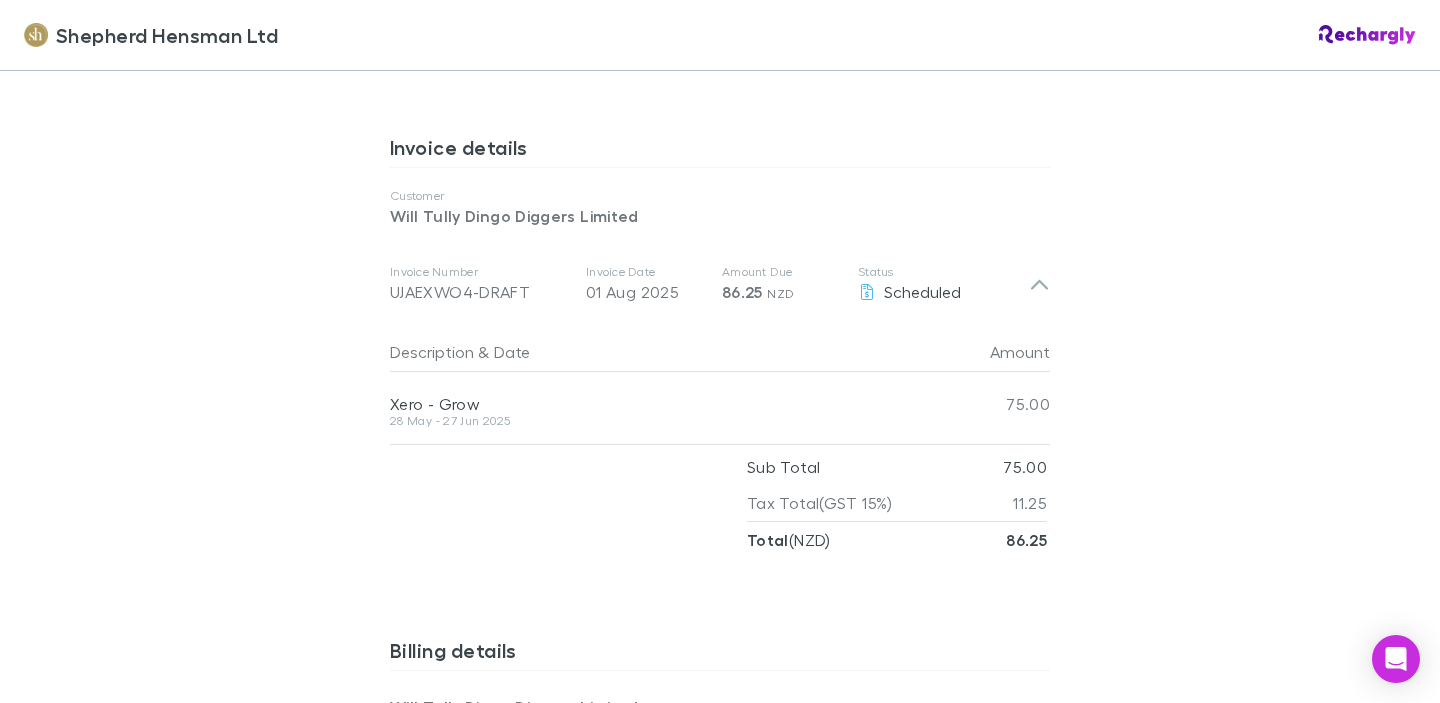 click on "Shepherd Hensman Ltd Shepherd Hensman Ltd Software subscriptions agreement Shepherd Hensman Ltd  has partnered with  Rechargly  to handle invoices and payments of the software subscriptions that they pay on behalf of your company. Status Pending acceptance and payment addition. Summary Shepherd Hensman Ltd  handles a set of subscriptions for you,  reducing your workload . Rechargly  allows them to  auto-charge  future invoices automatically. To proceed, you need to  set up a payment method  and accept this agreement. Services Software subscription services . The software suite subscription gives you access to a curated selection of accounting and productivity tools . Customer Will Tully Dingo Diggers Limited Billing Monthly Vendors Xero Category Cloud Software Invoice details Customer Will Tully Dingo Diggers Limited Invoice Number UJAEXWO4-DRAFT Invoice Date 01 Aug 2025 Amount Due 86.25   NZD Status Scheduled Description   &   Date Amount   Xero - Grow 28 May - 27 Jun 2025 75.00 Sub Total 75.00 Tax Total   (" at bounding box center [720, 351] 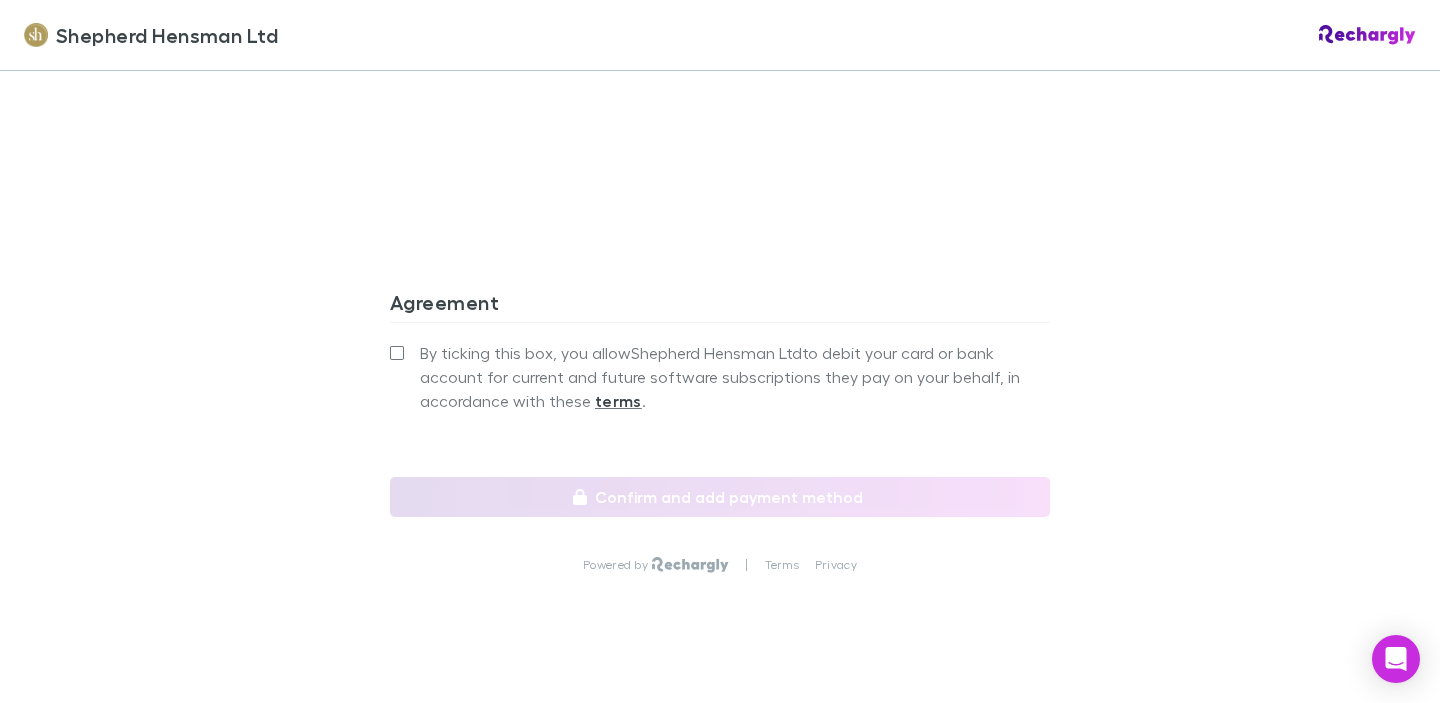 scroll, scrollTop: 2136, scrollLeft: 0, axis: vertical 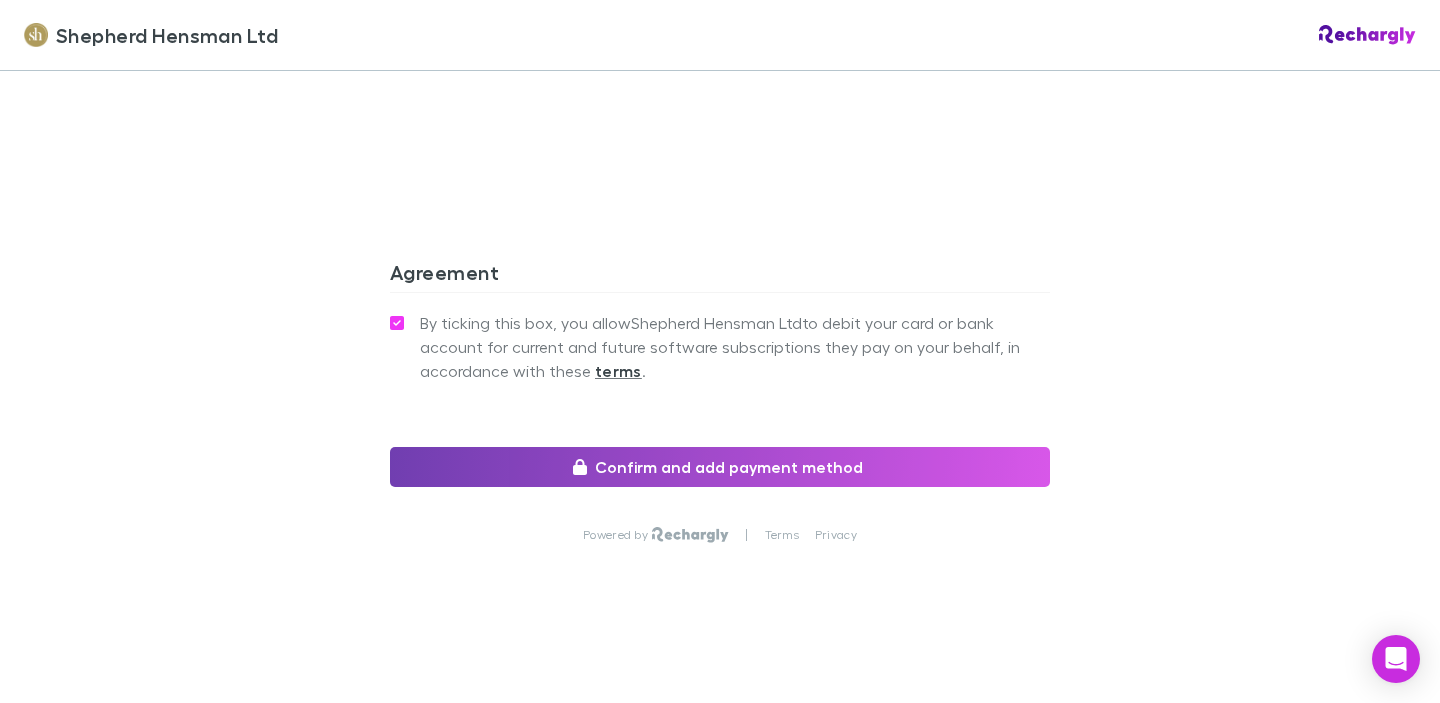 click on "Confirm and add payment method" at bounding box center [720, 467] 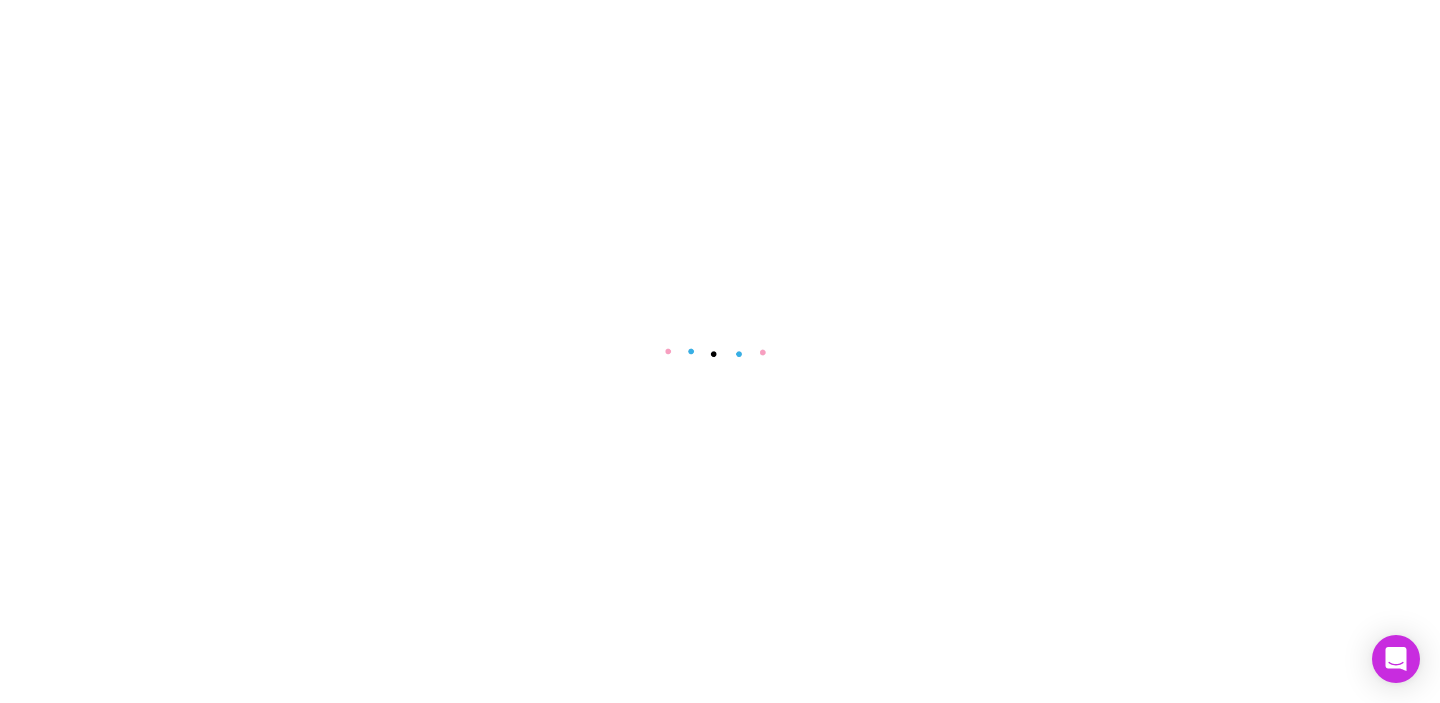 scroll, scrollTop: 0, scrollLeft: 0, axis: both 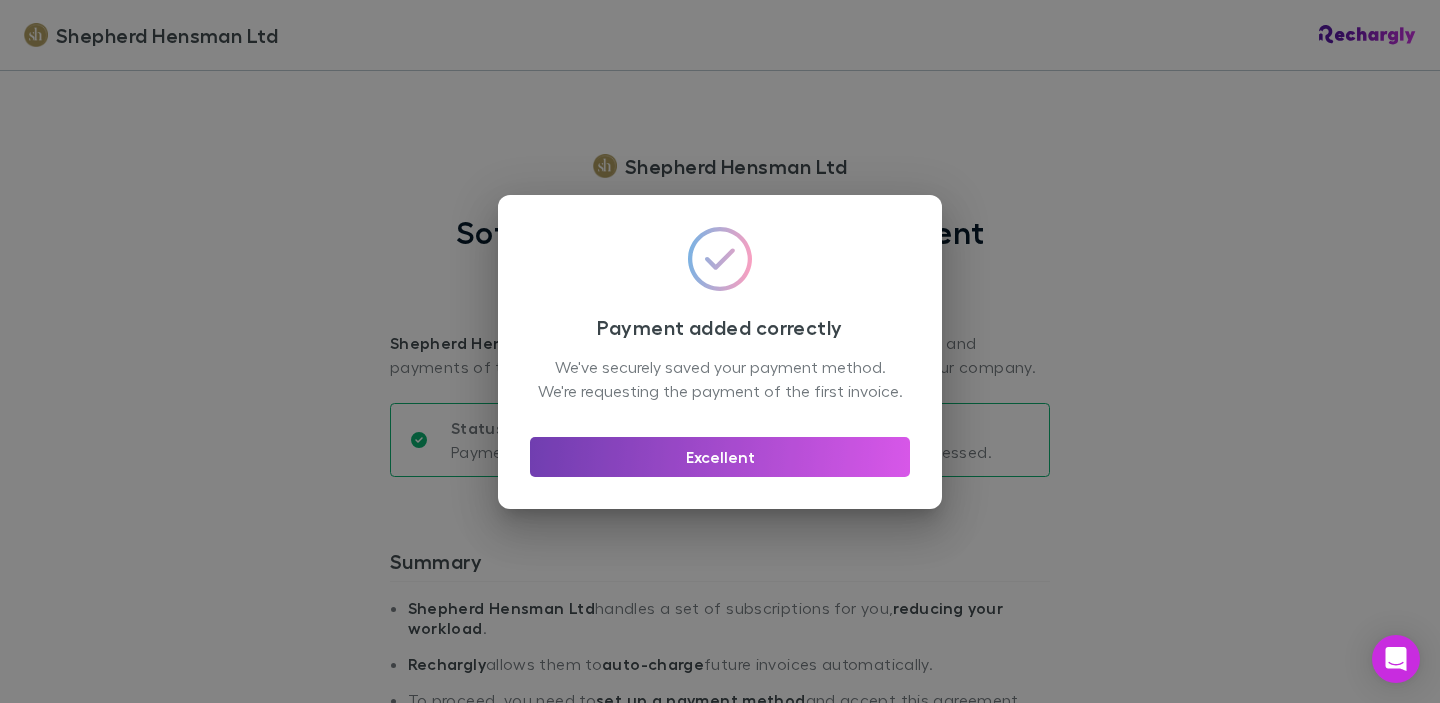 click on "Excellent" at bounding box center [720, 457] 